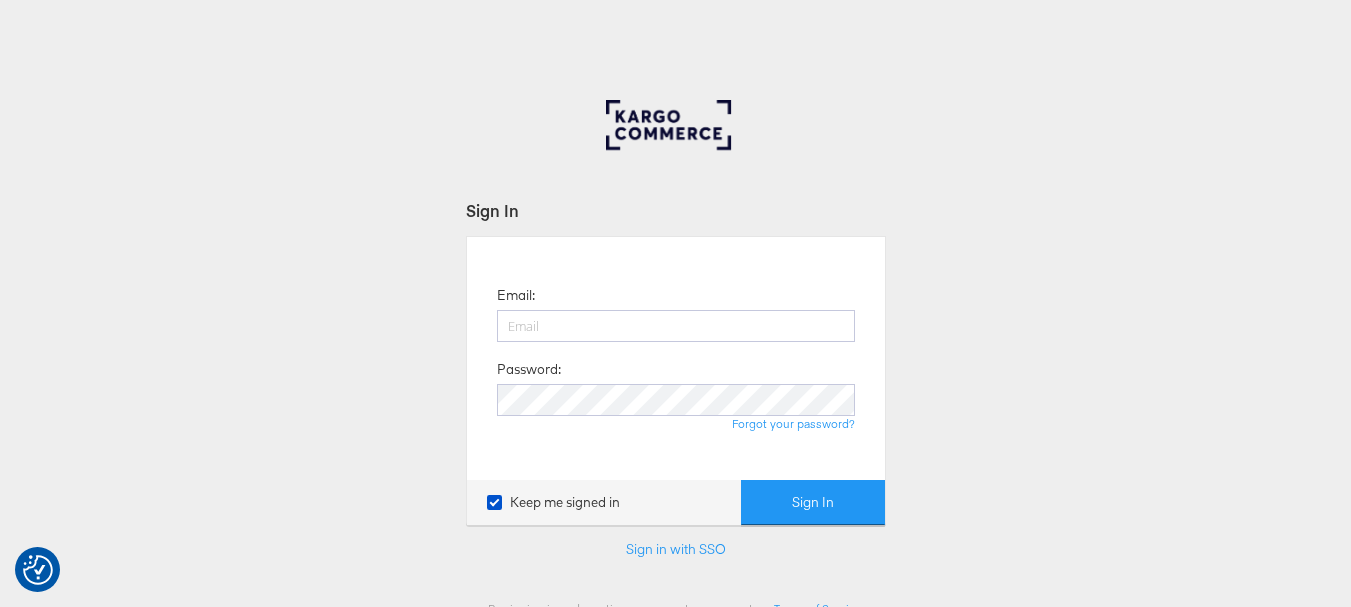 scroll, scrollTop: 0, scrollLeft: 0, axis: both 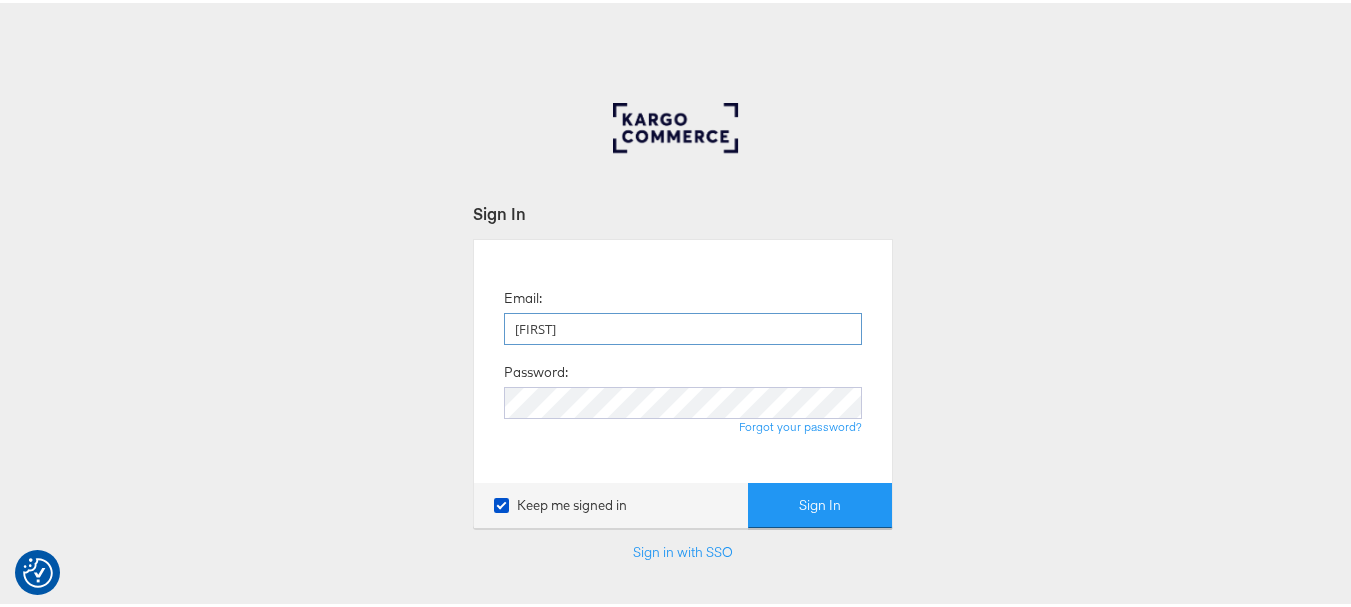 type on "[EMAIL]" 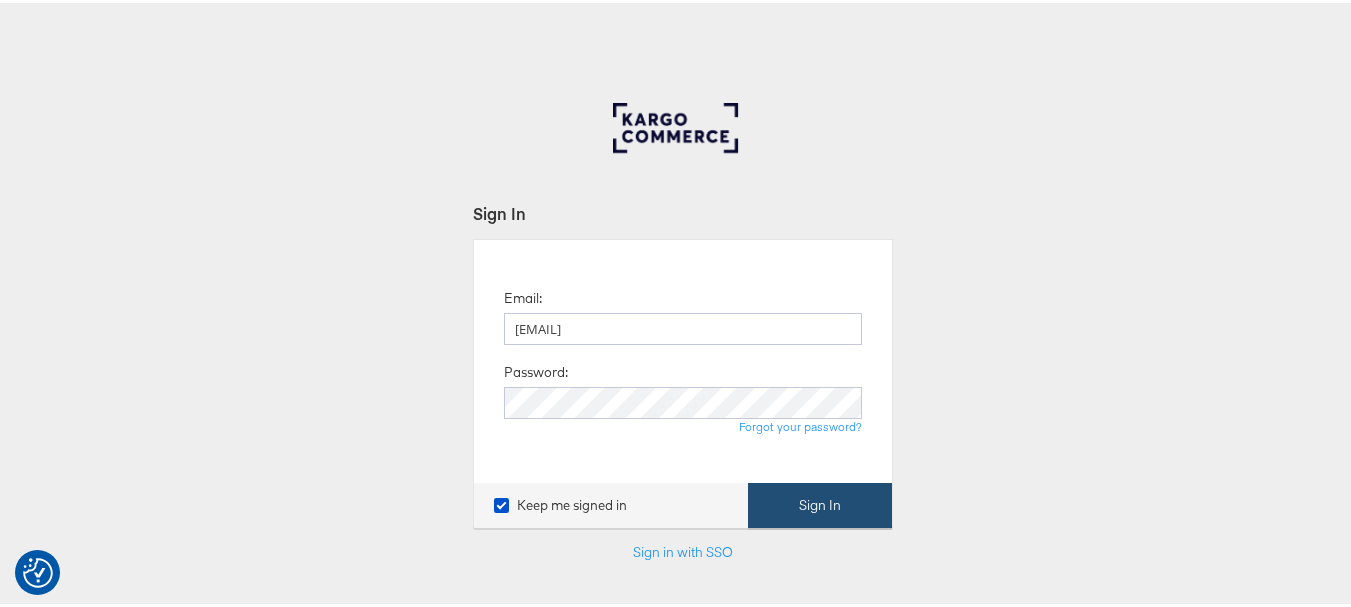 click on "Sign In" at bounding box center (820, 502) 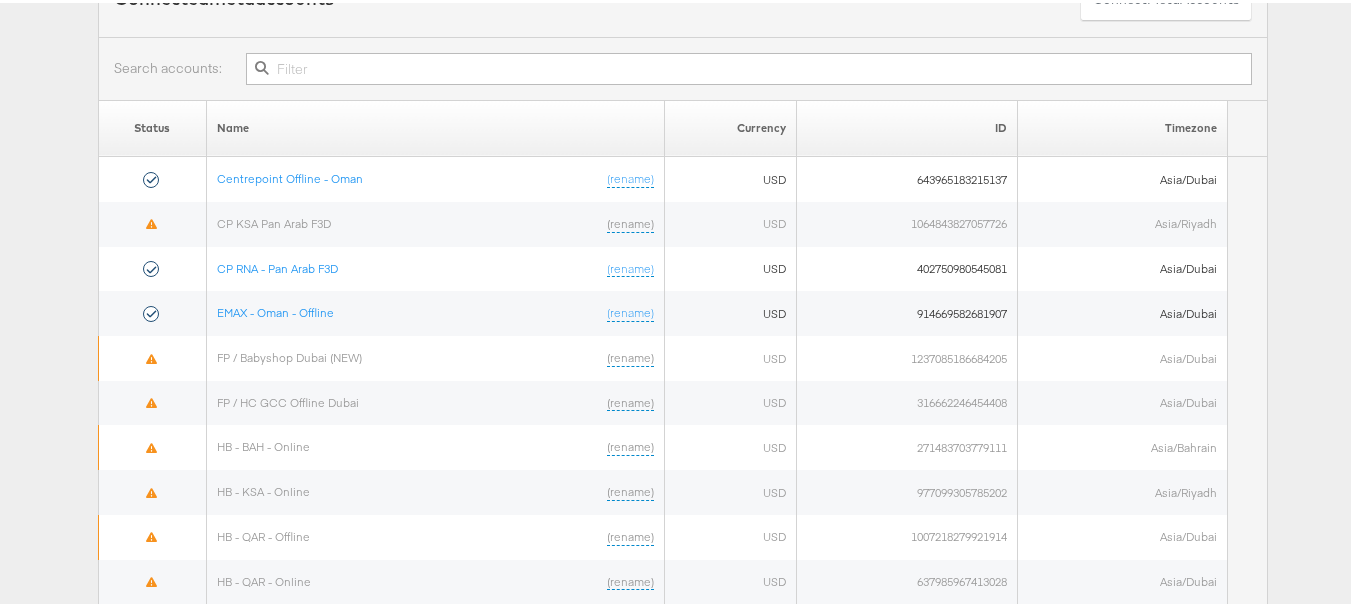 scroll, scrollTop: 200, scrollLeft: 0, axis: vertical 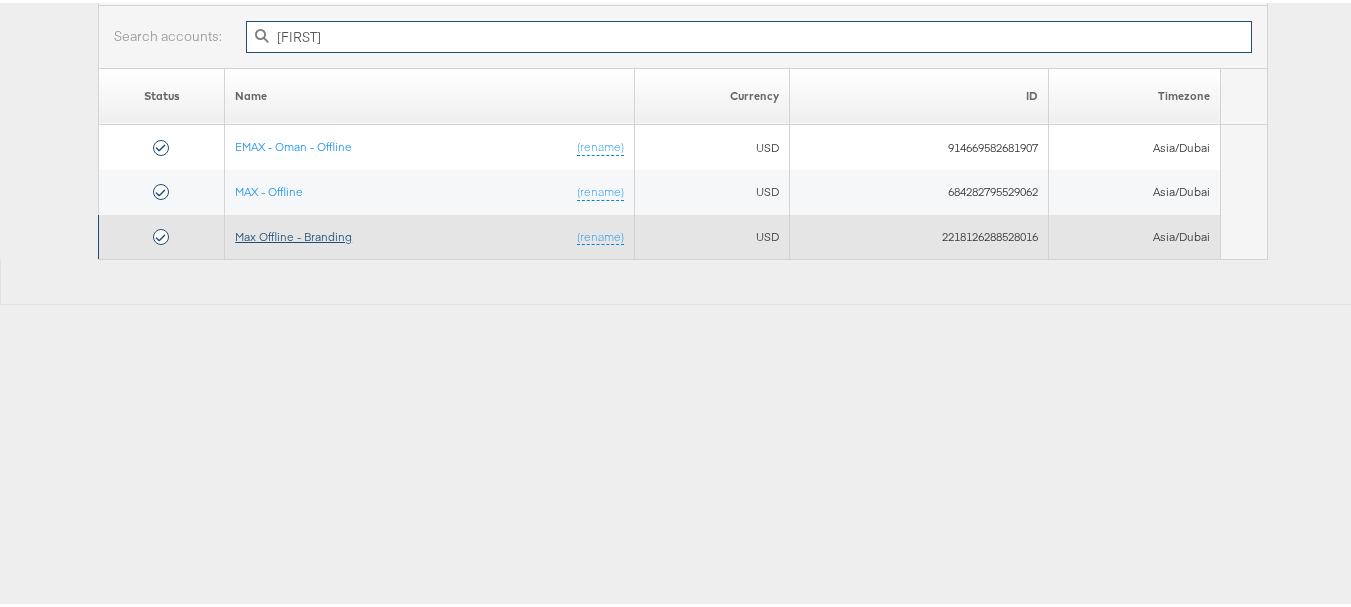 type on "[FIRST]" 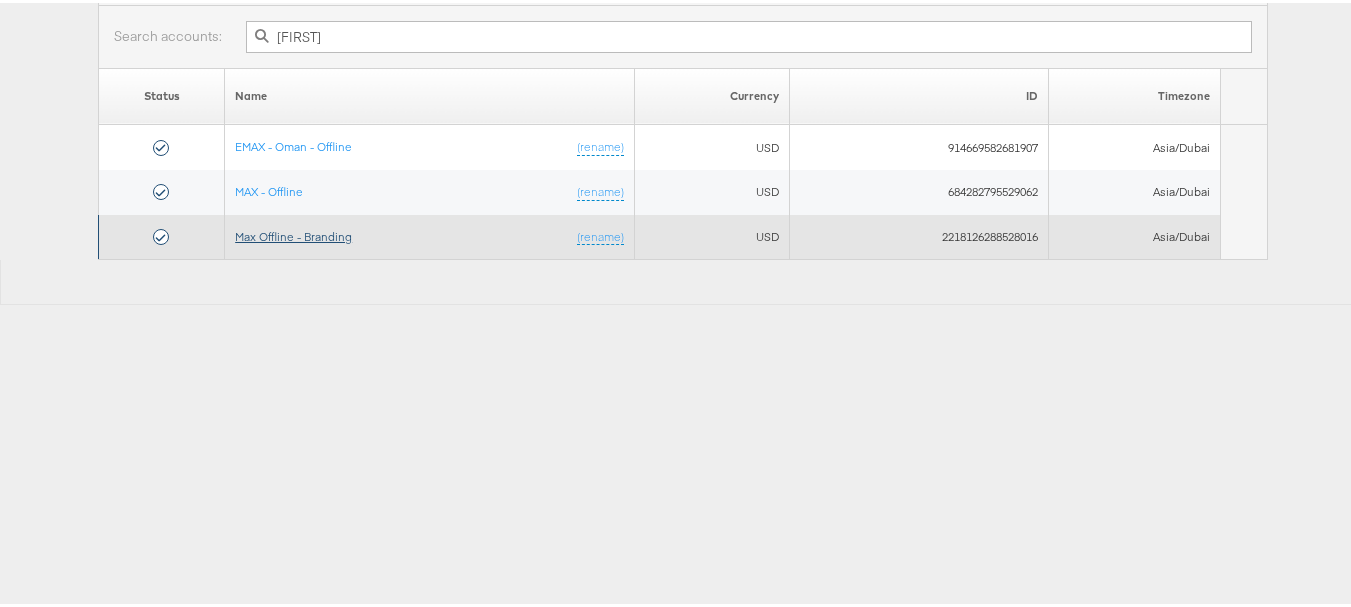 click on "Max Offline - Branding" at bounding box center (293, 233) 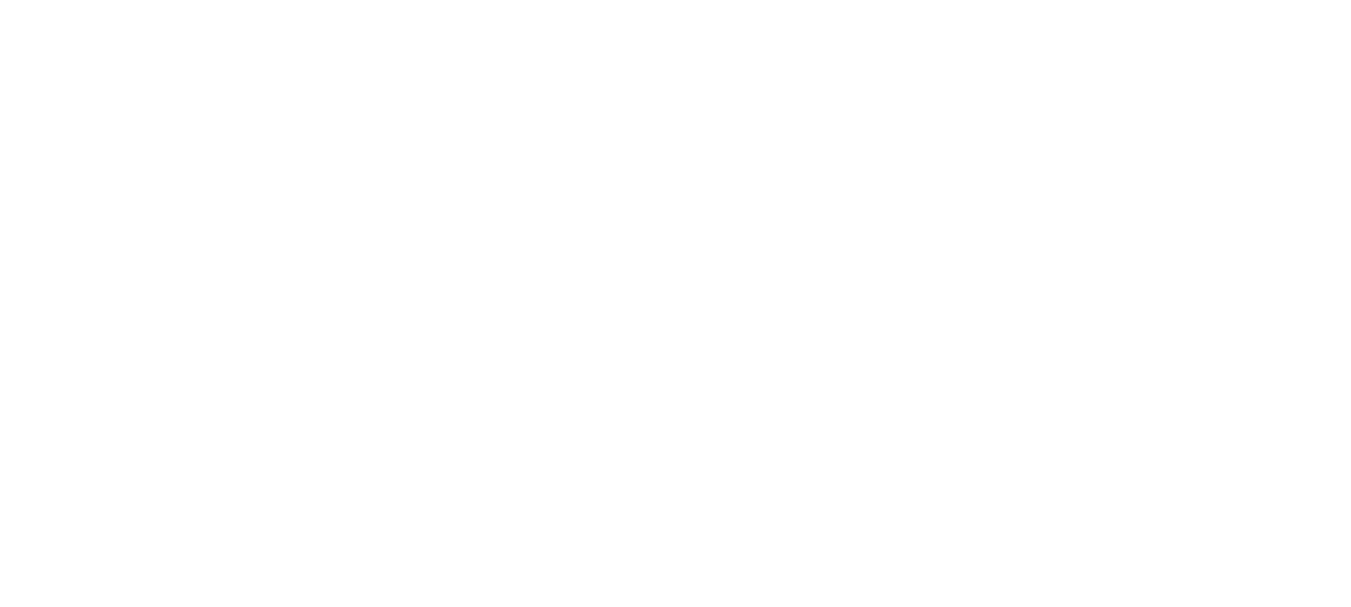 scroll, scrollTop: 0, scrollLeft: 0, axis: both 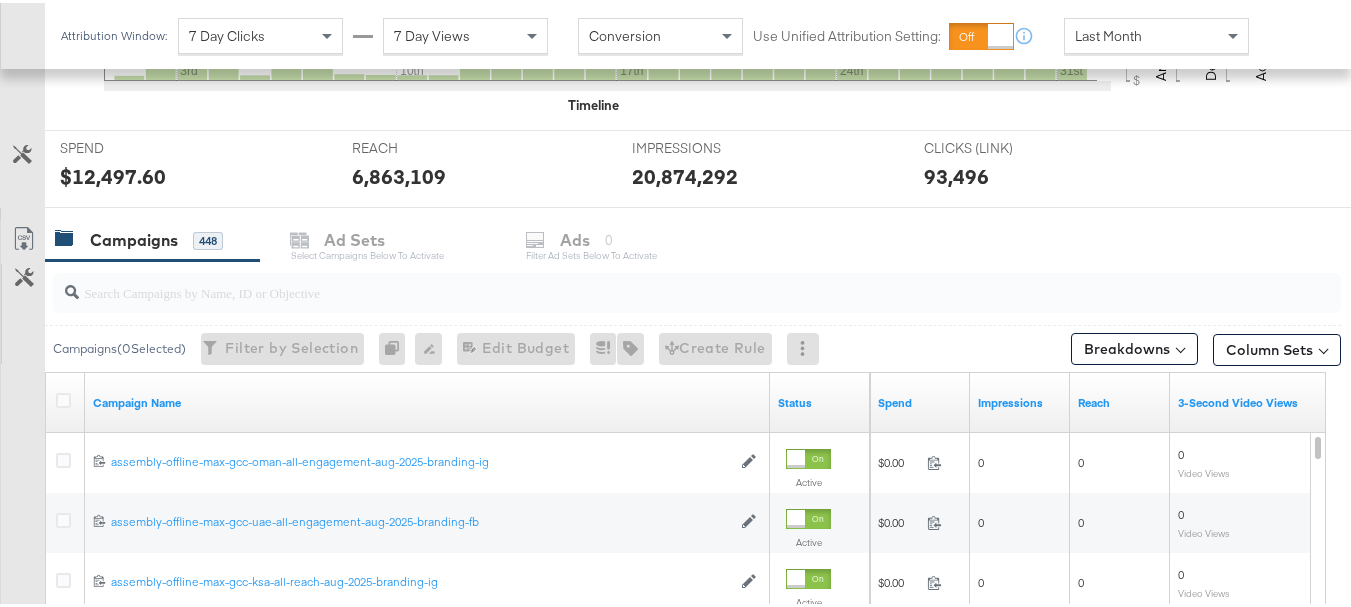 click at bounding box center (653, 281) 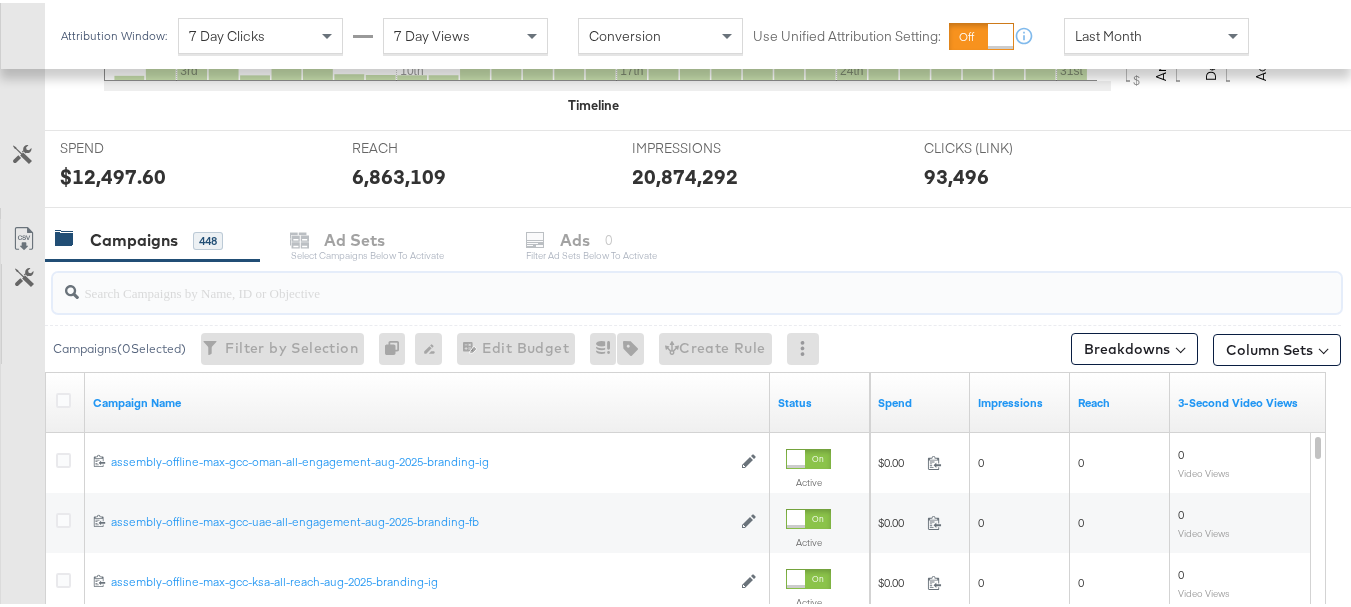 paste on "Summer" 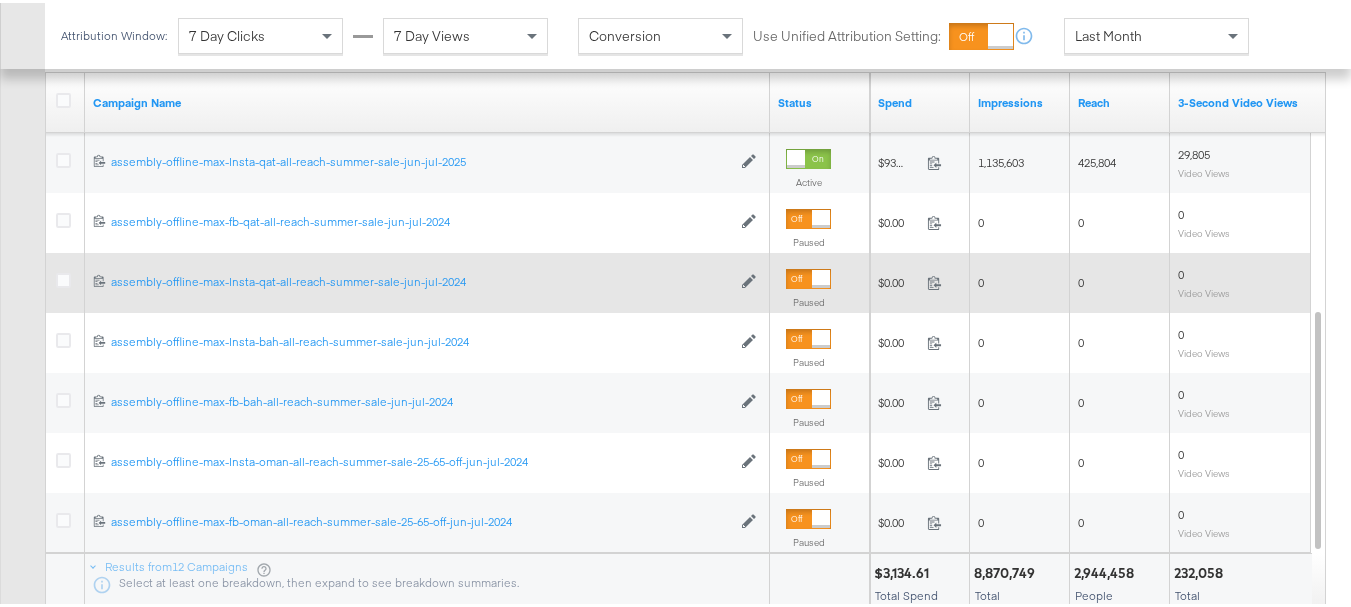 scroll, scrollTop: 1100, scrollLeft: 0, axis: vertical 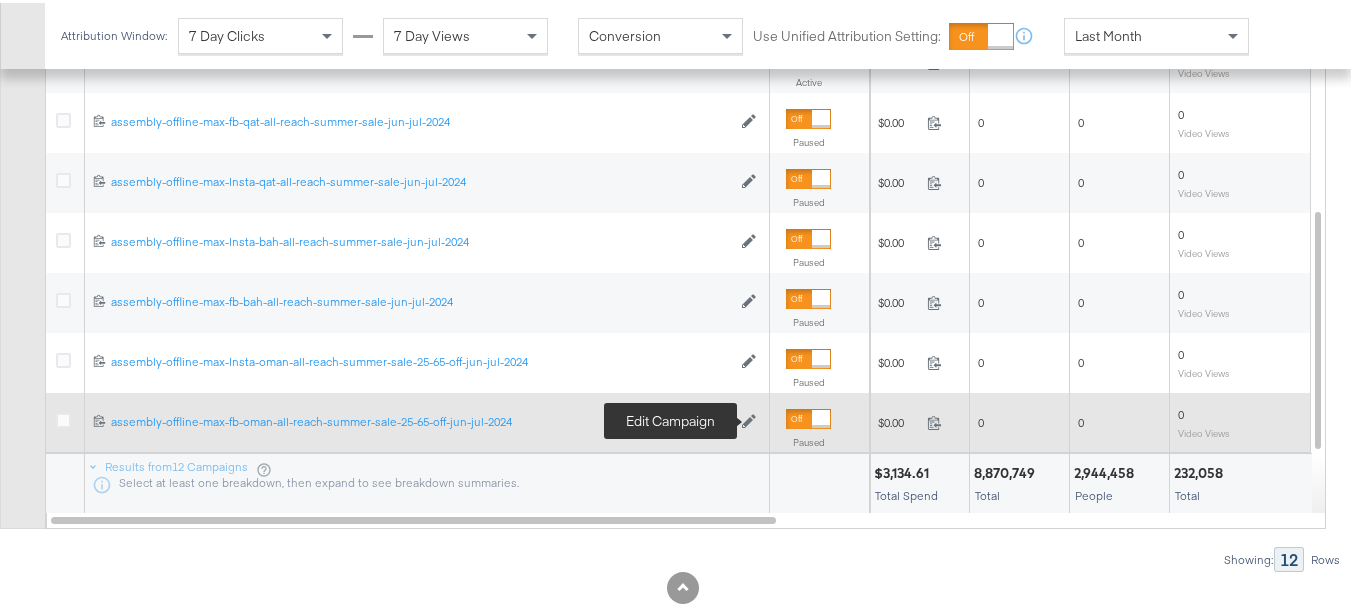 click 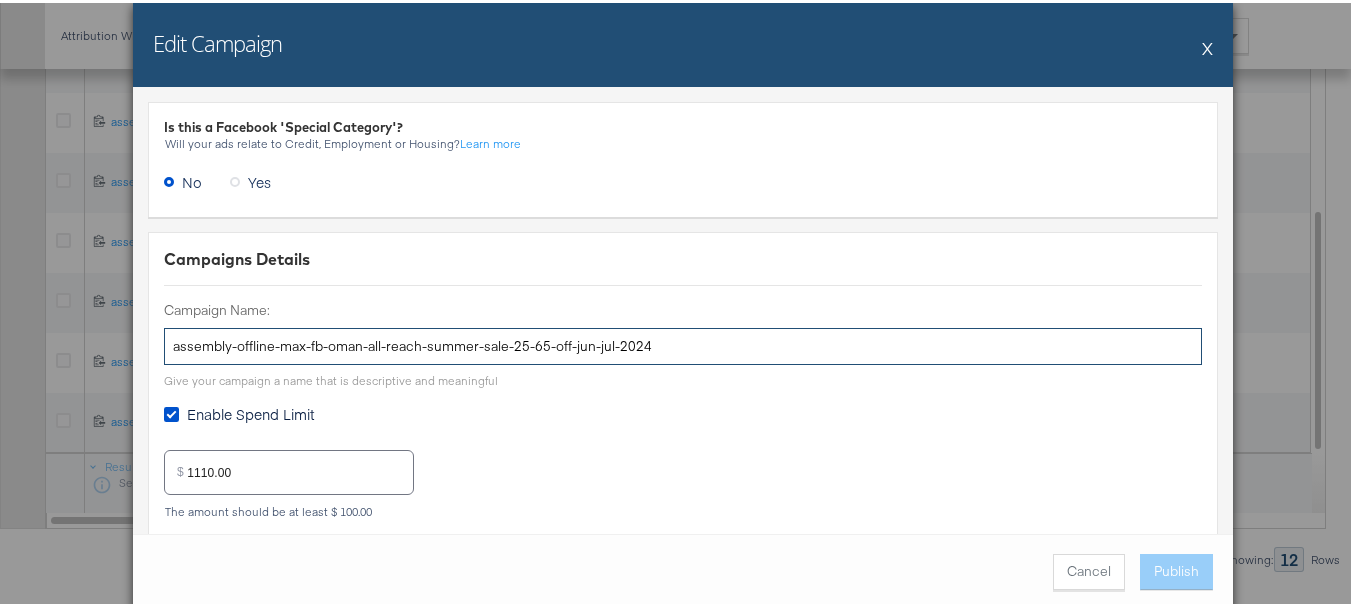 drag, startPoint x: 646, startPoint y: 347, endPoint x: 423, endPoint y: 346, distance: 223.00224 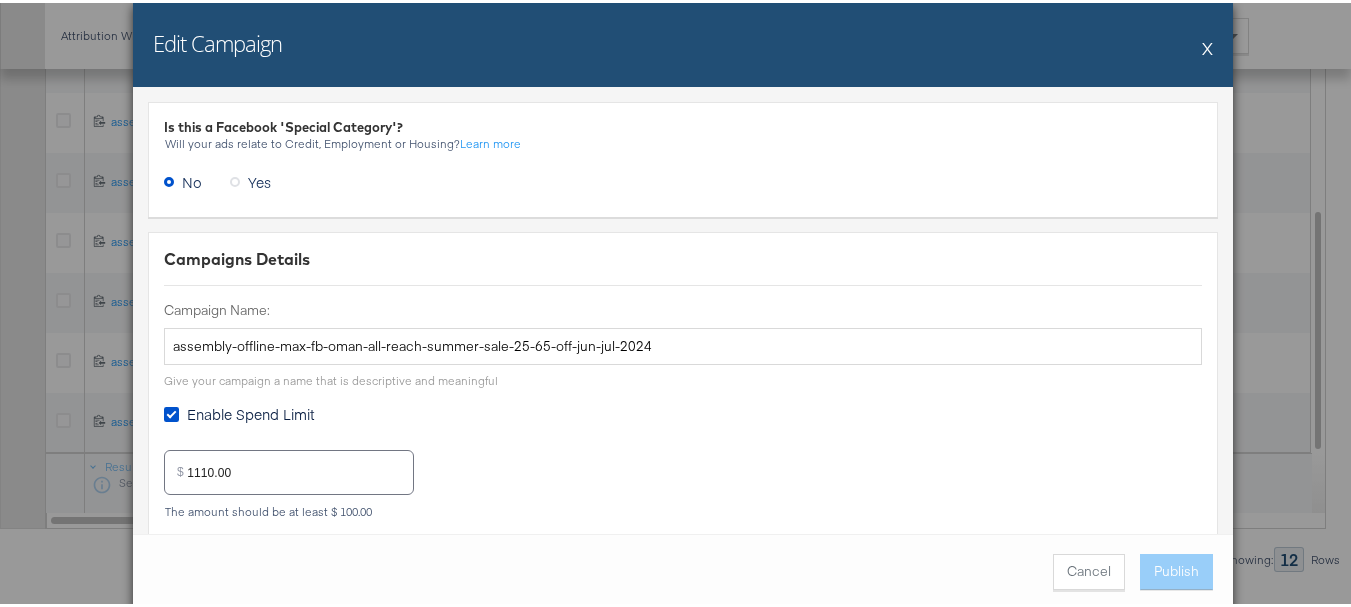 click on "X" at bounding box center [1207, 45] 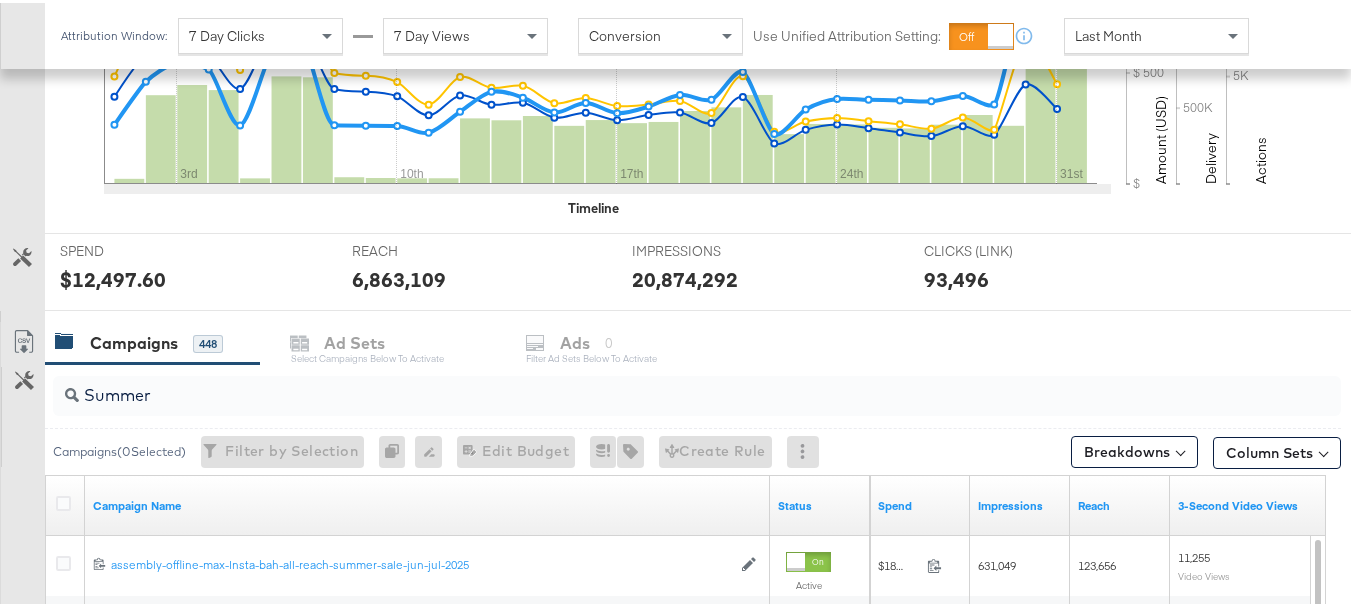 scroll, scrollTop: 600, scrollLeft: 0, axis: vertical 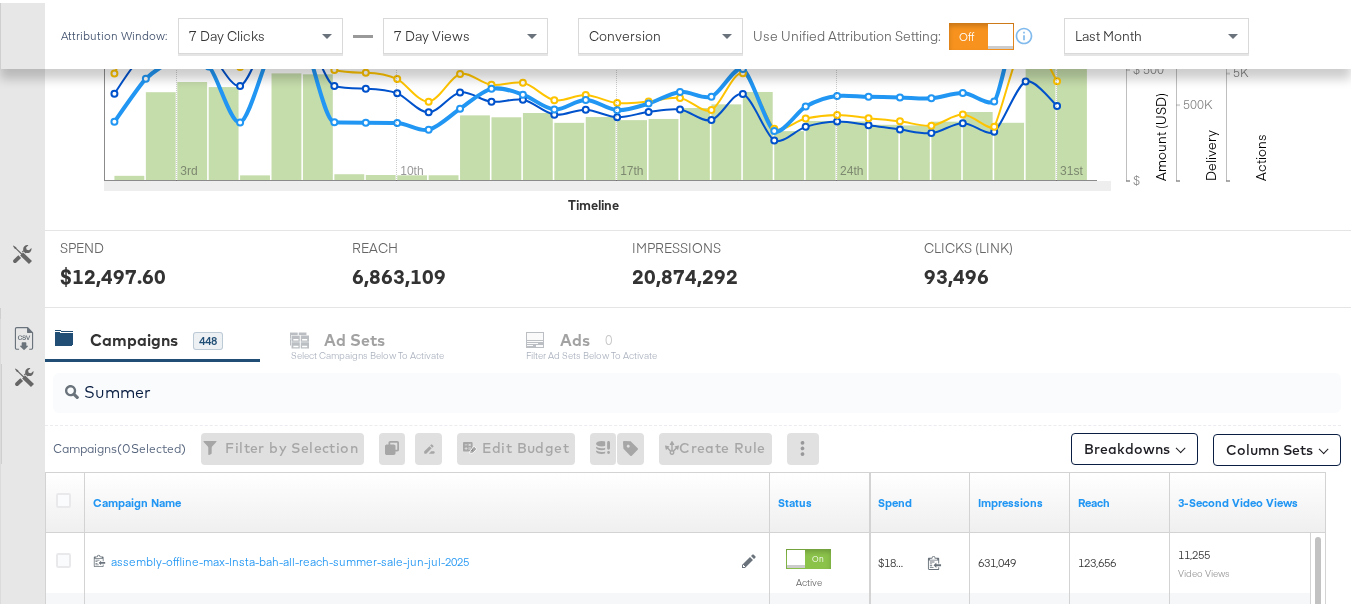 click on "Summer" at bounding box center (653, 381) 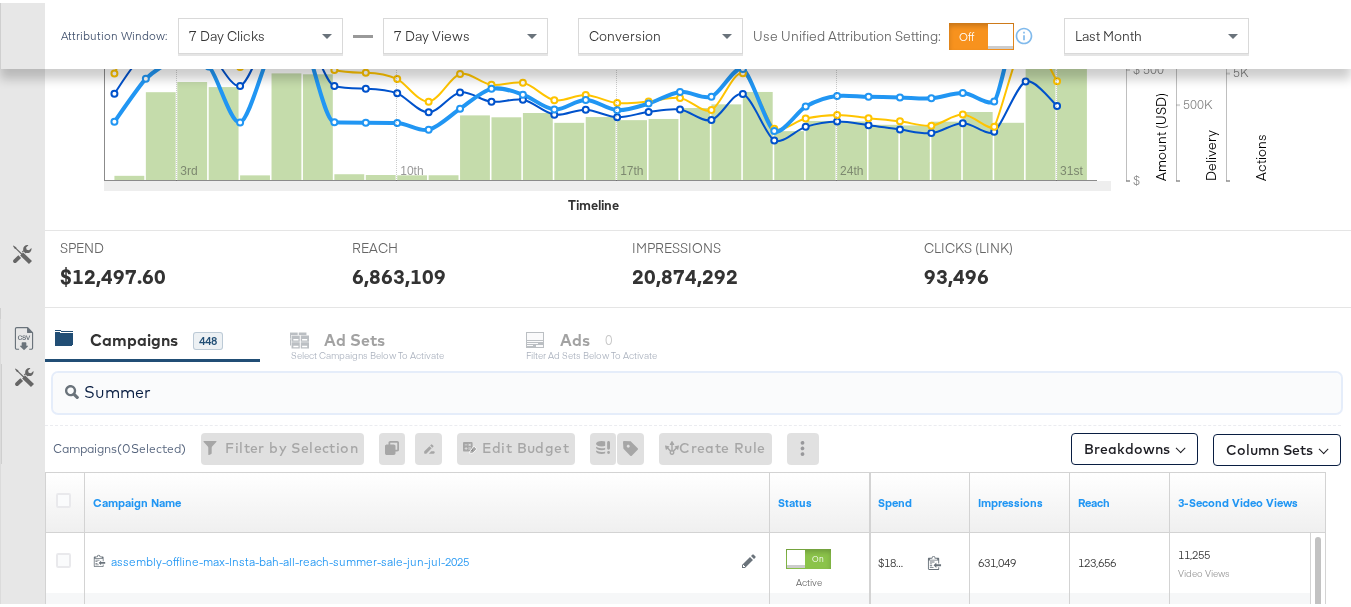 click on "Summer" at bounding box center [653, 381] 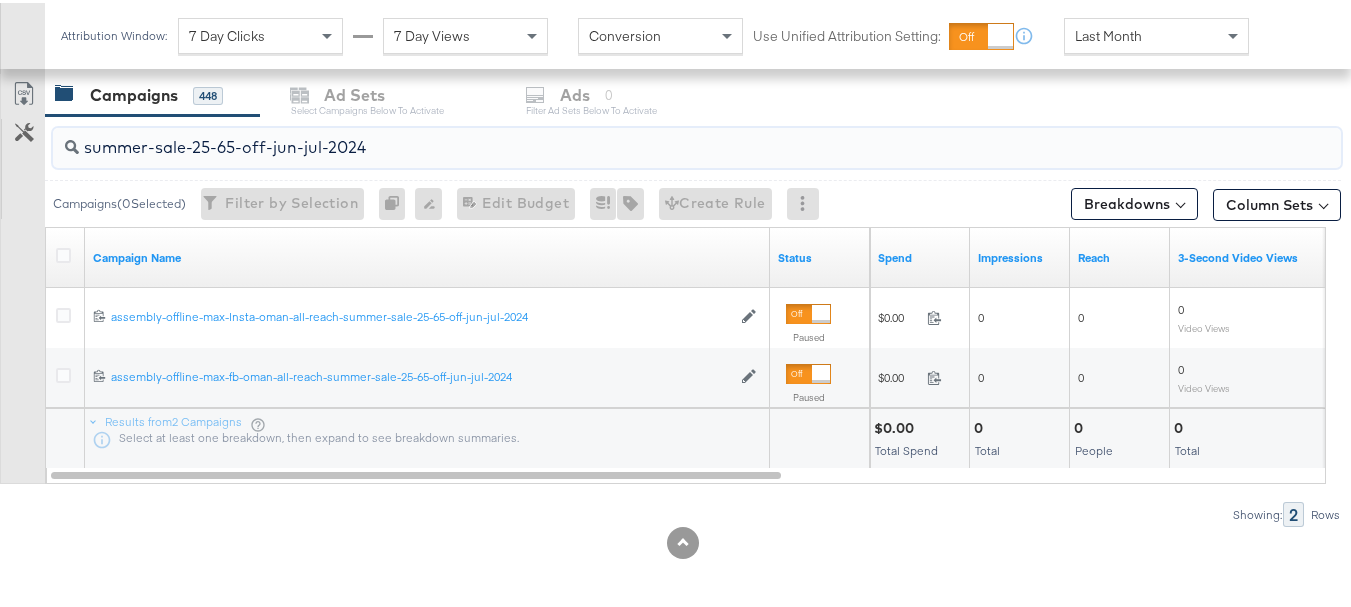 scroll, scrollTop: 850, scrollLeft: 0, axis: vertical 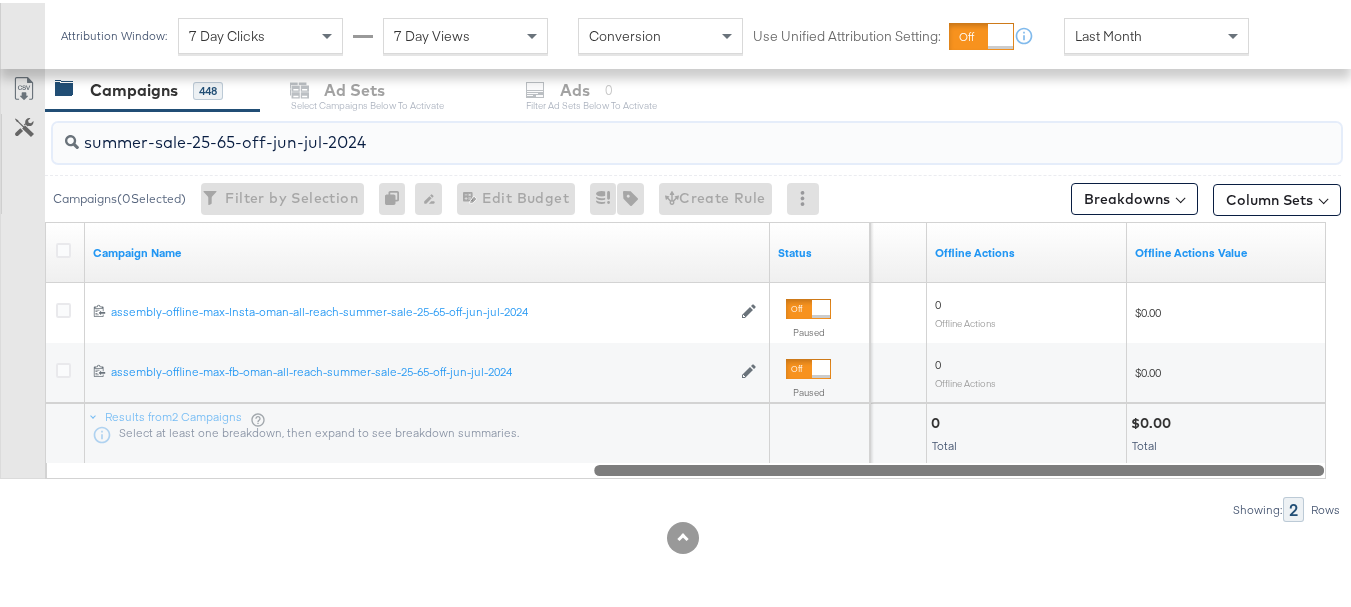 drag, startPoint x: 451, startPoint y: 467, endPoint x: 1224, endPoint y: 491, distance: 773.3725 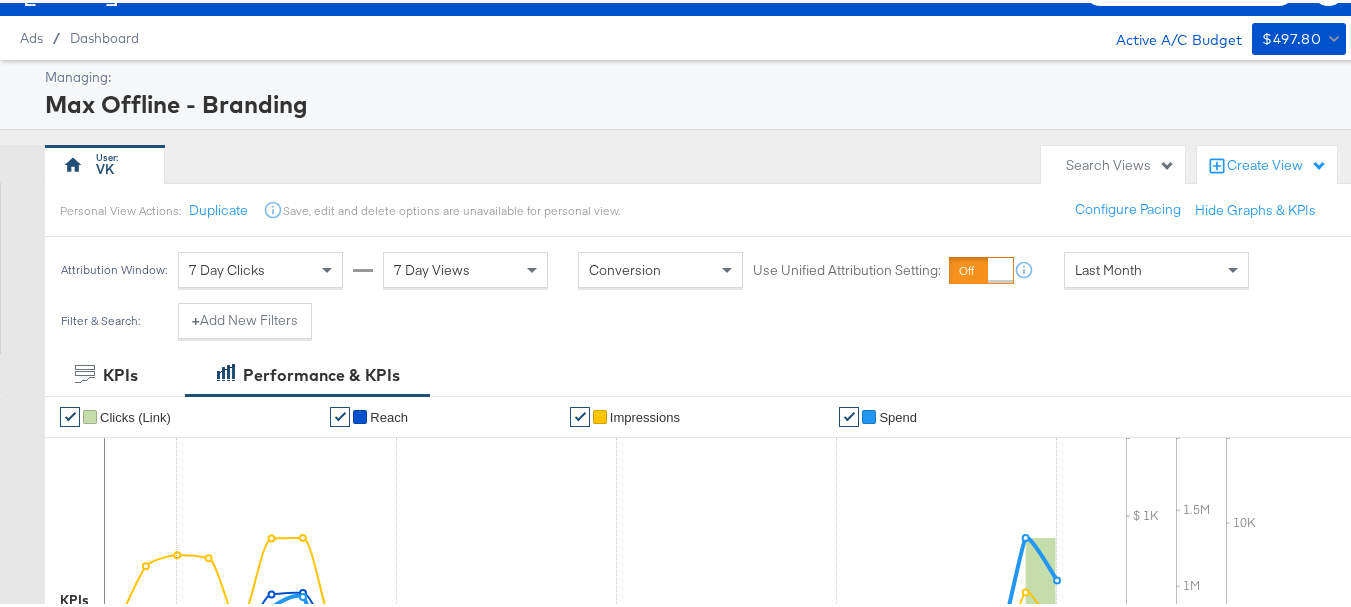 scroll, scrollTop: 0, scrollLeft: 0, axis: both 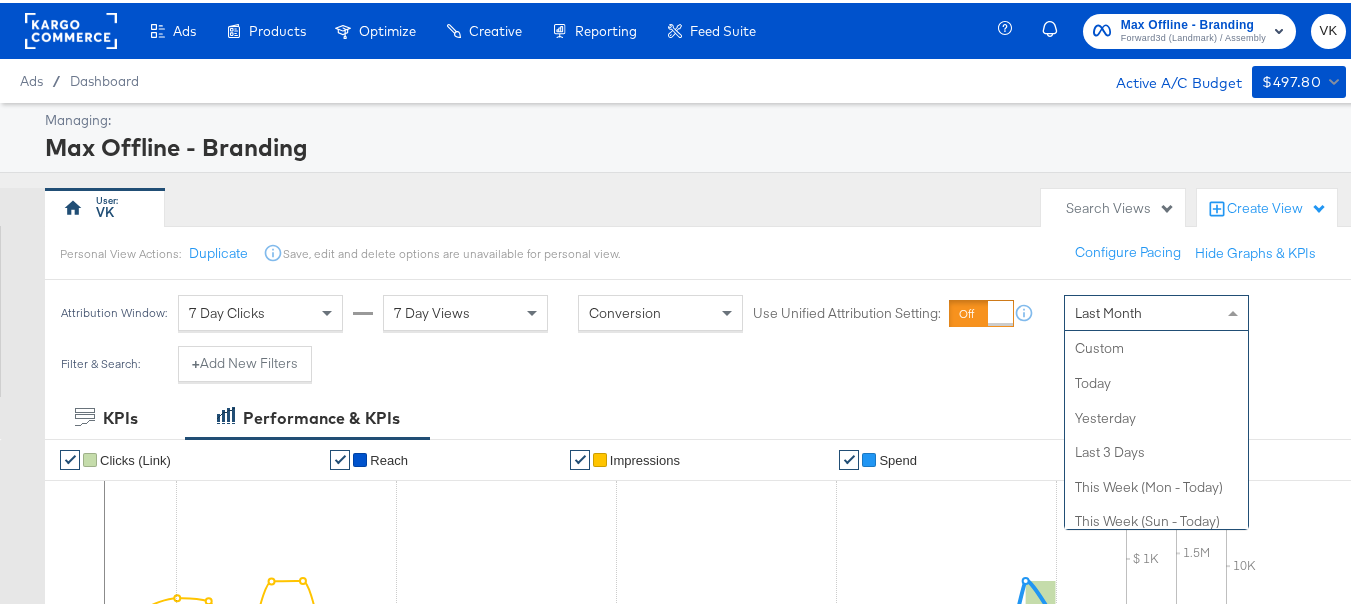 click on "Last Month" at bounding box center (1108, 310) 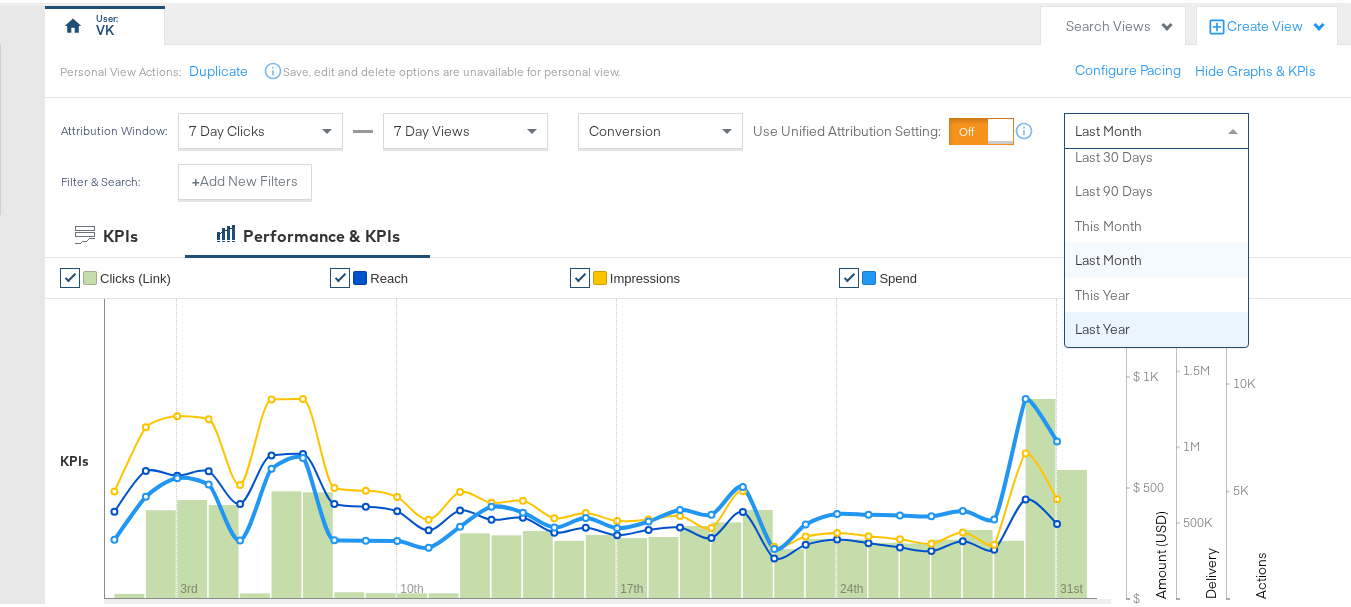 scroll, scrollTop: 200, scrollLeft: 0, axis: vertical 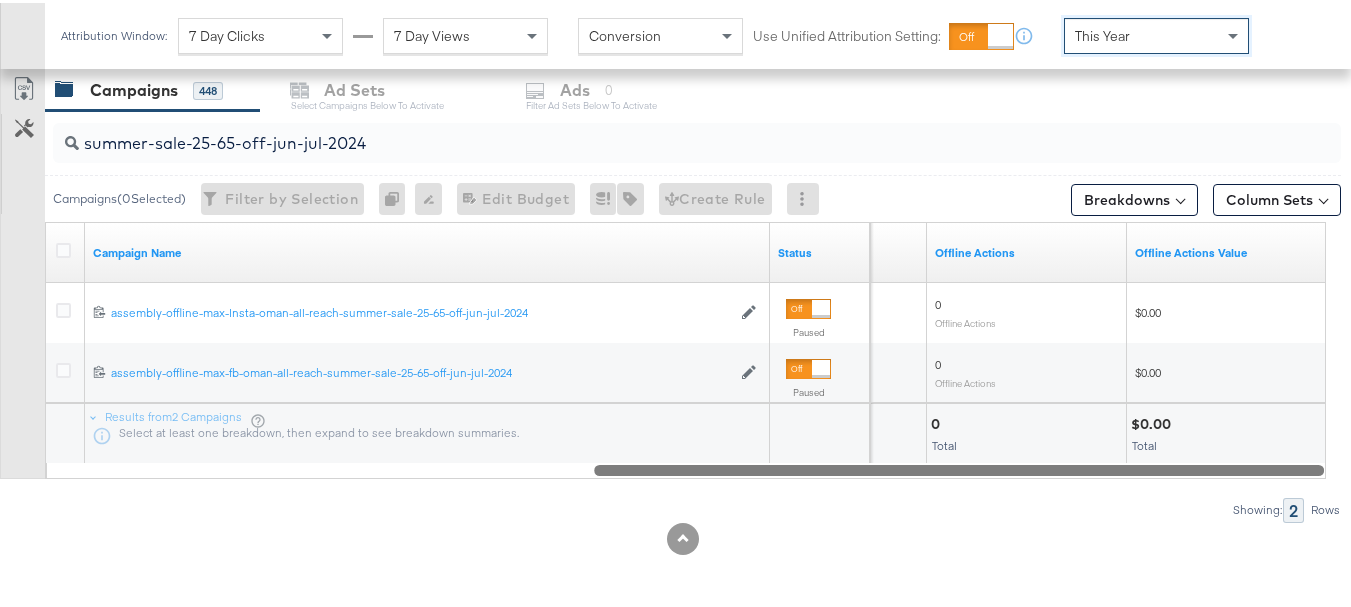 drag, startPoint x: 1018, startPoint y: 469, endPoint x: 1197, endPoint y: 529, distance: 188.78824 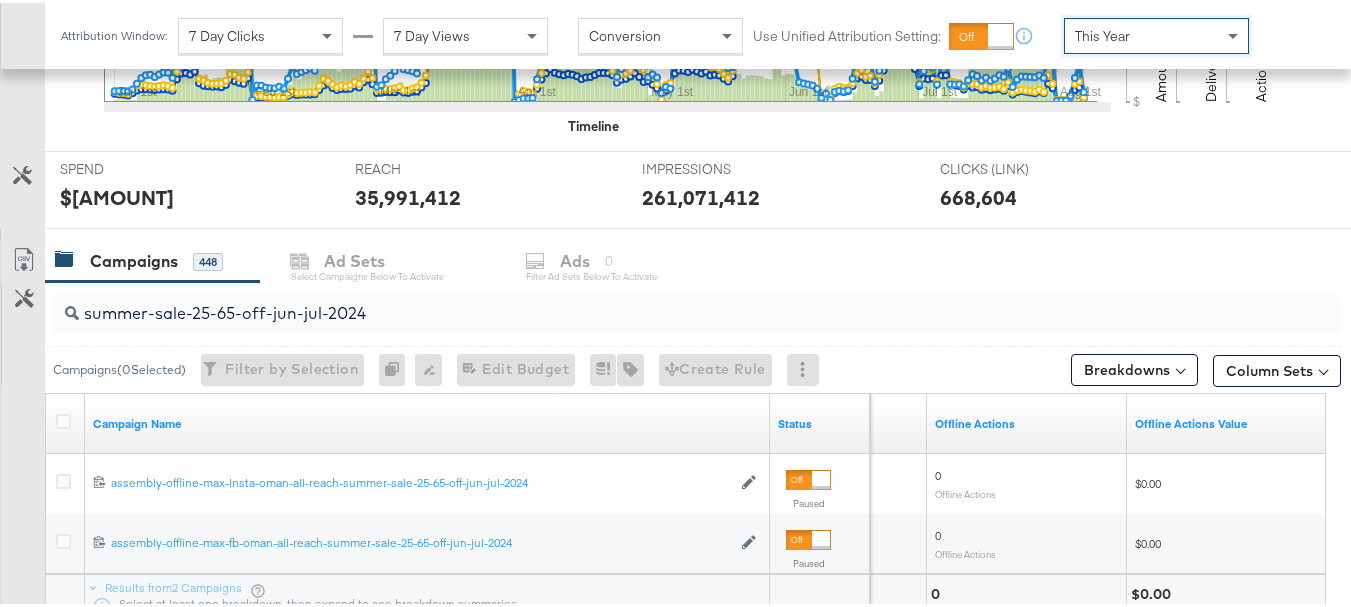 scroll, scrollTop: 850, scrollLeft: 0, axis: vertical 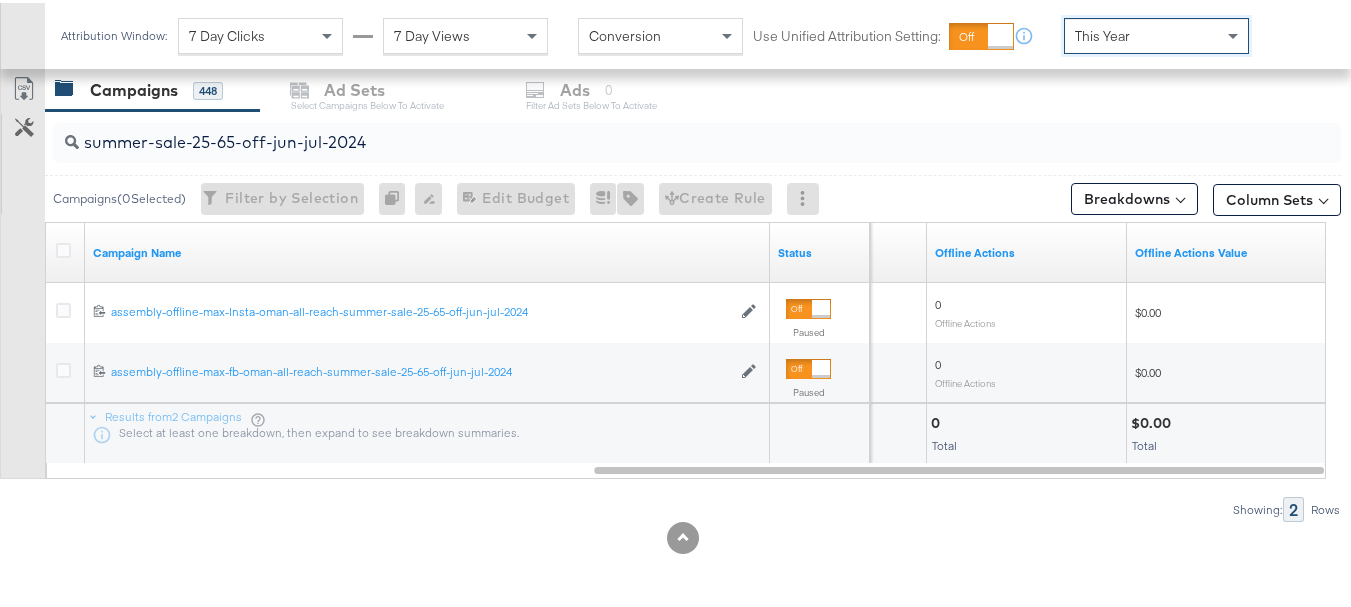 click on "summer-sale-25-65-off-jun-jul-2024" at bounding box center [653, 131] 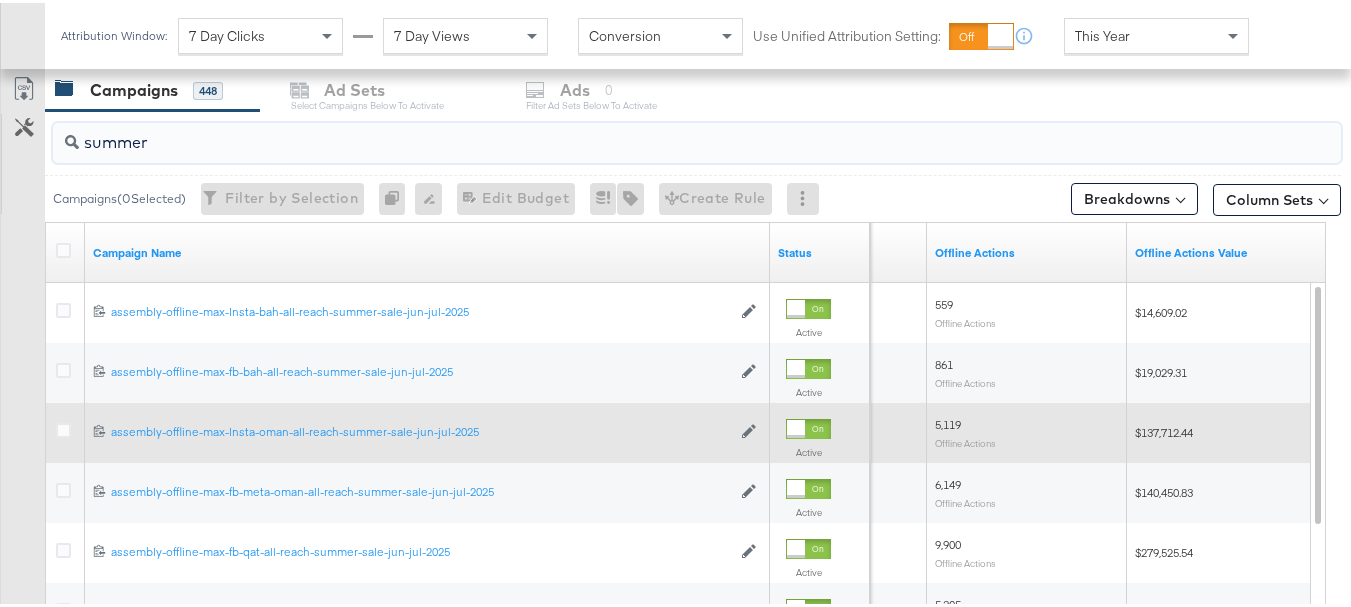 scroll, scrollTop: 750, scrollLeft: 0, axis: vertical 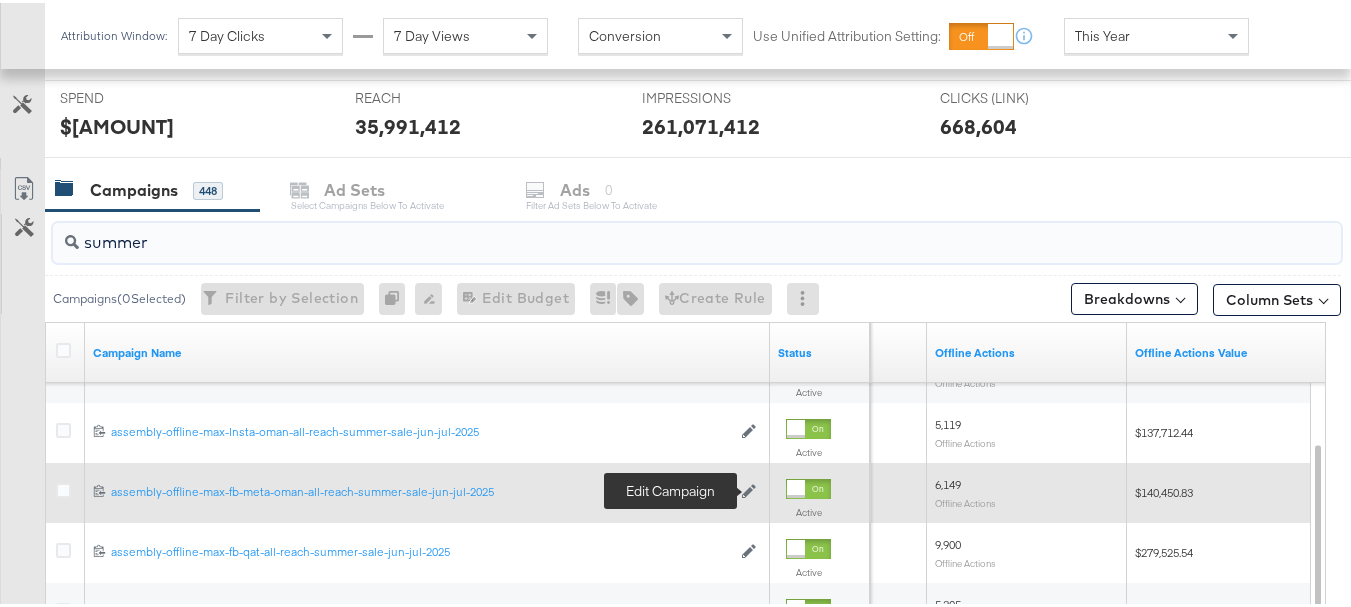 click 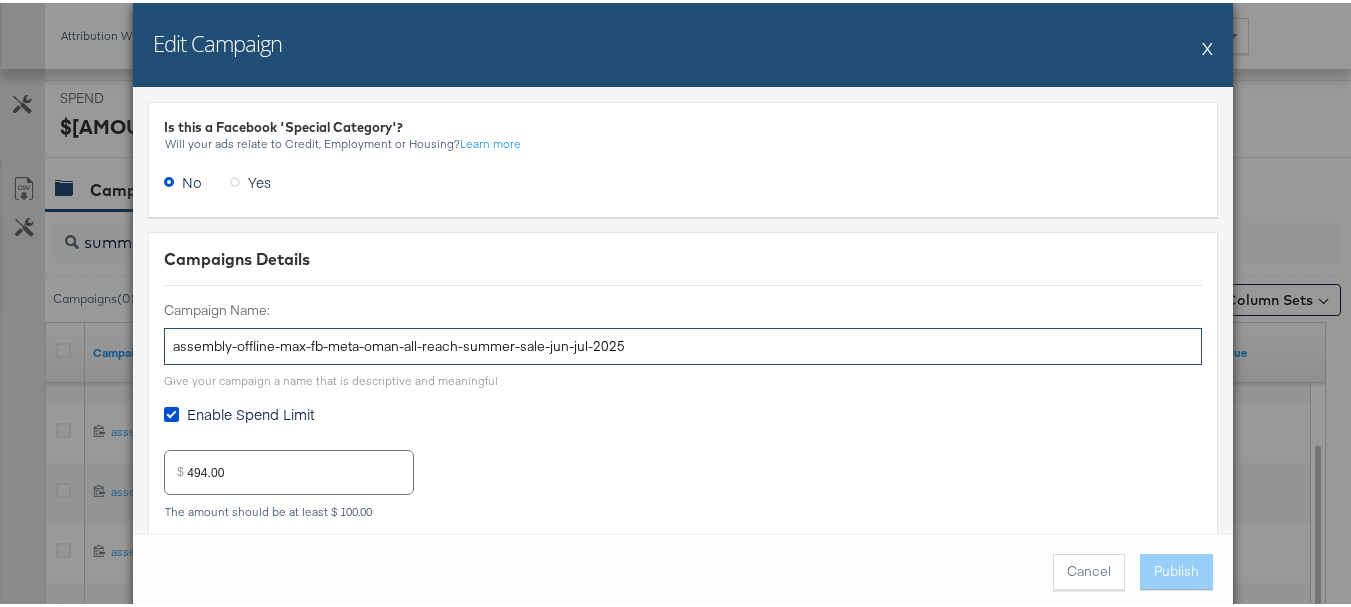 drag, startPoint x: 622, startPoint y: 345, endPoint x: 460, endPoint y: 343, distance: 162.01234 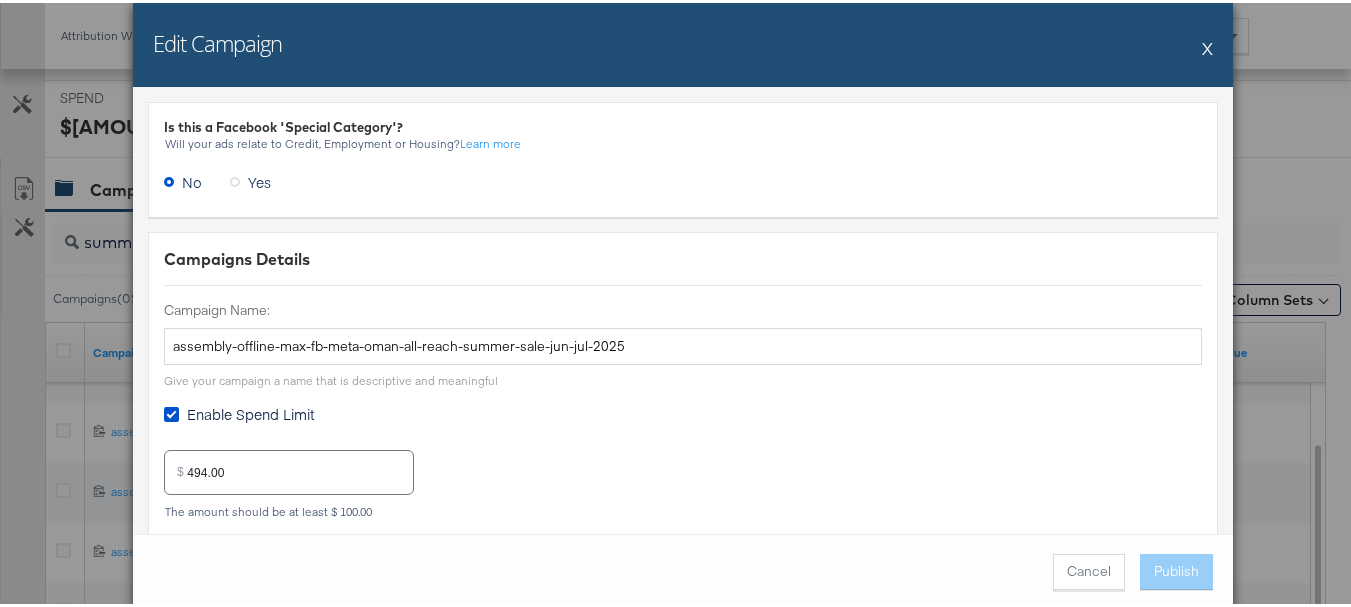 click on "Edit Campaign X" at bounding box center (683, 42) 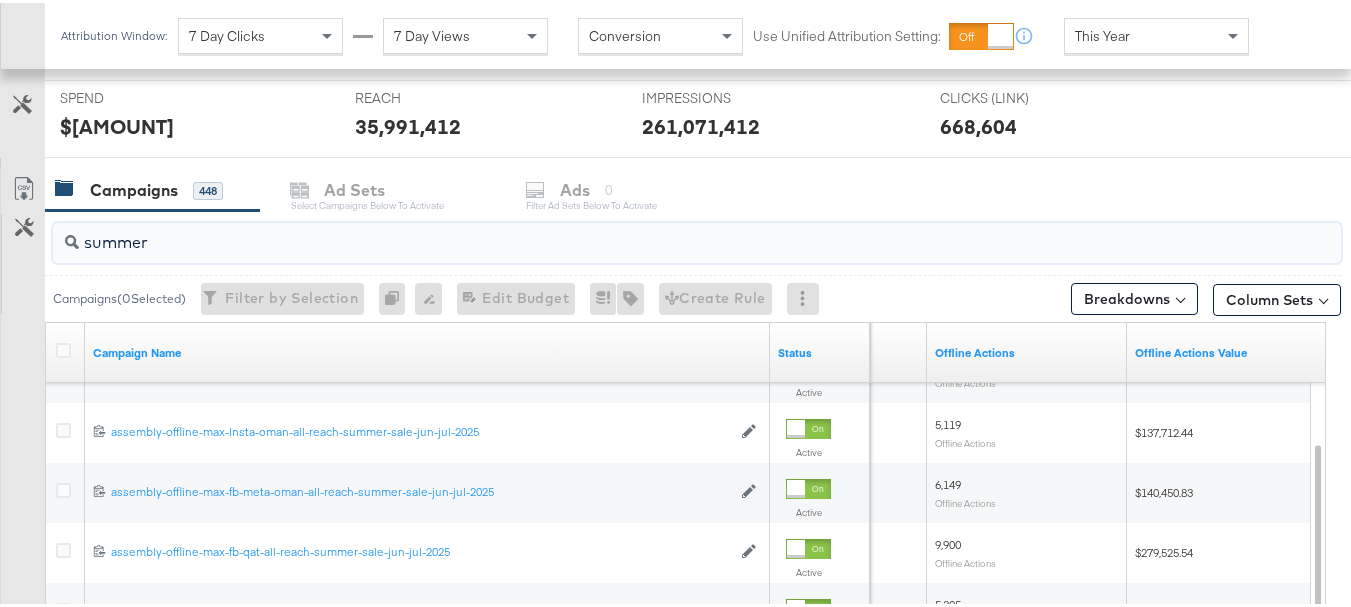 drag, startPoint x: 152, startPoint y: 235, endPoint x: 59, endPoint y: 240, distance: 93.13431 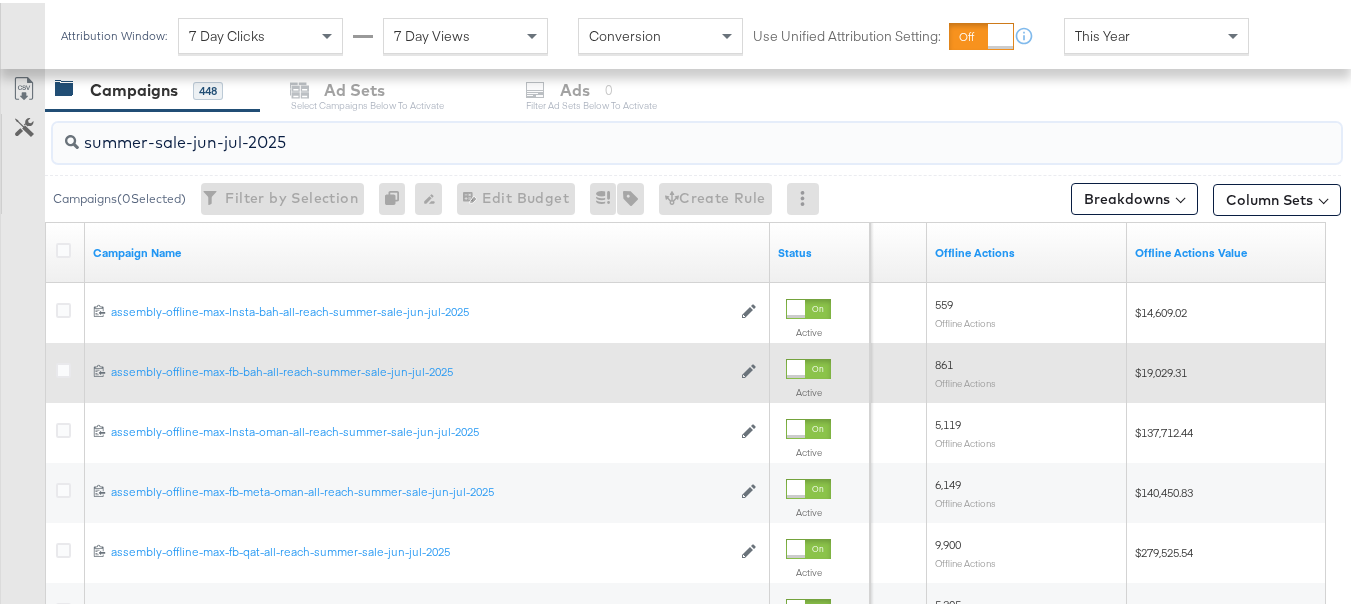 scroll, scrollTop: 950, scrollLeft: 0, axis: vertical 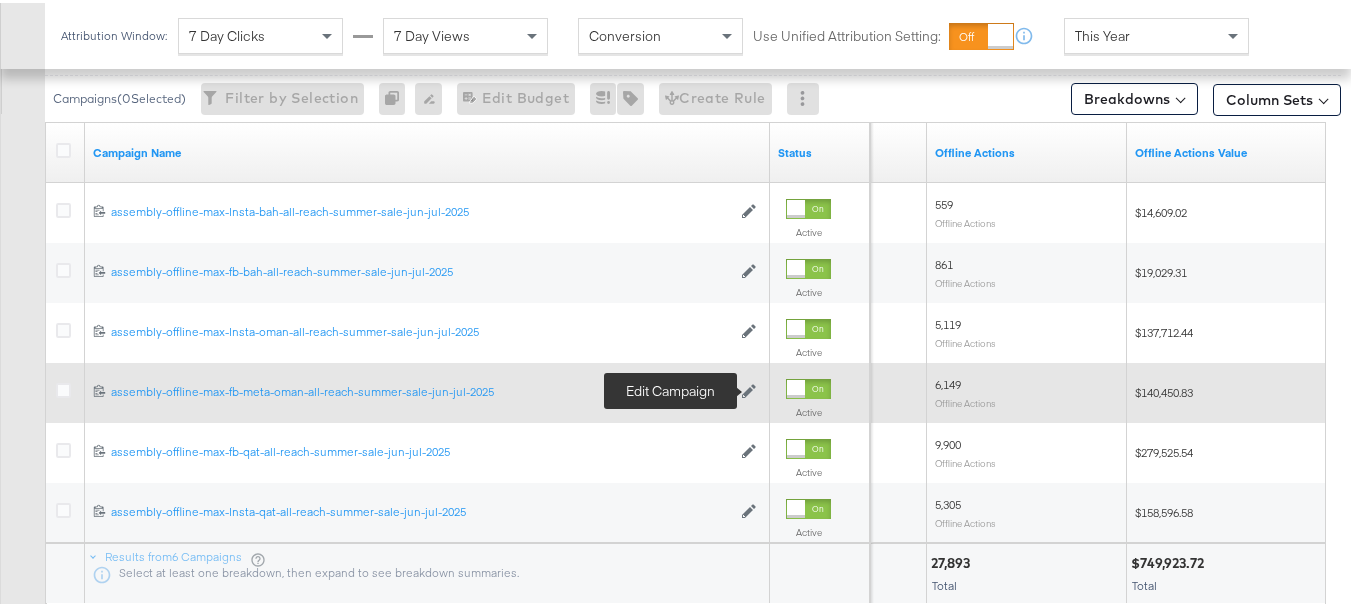 click 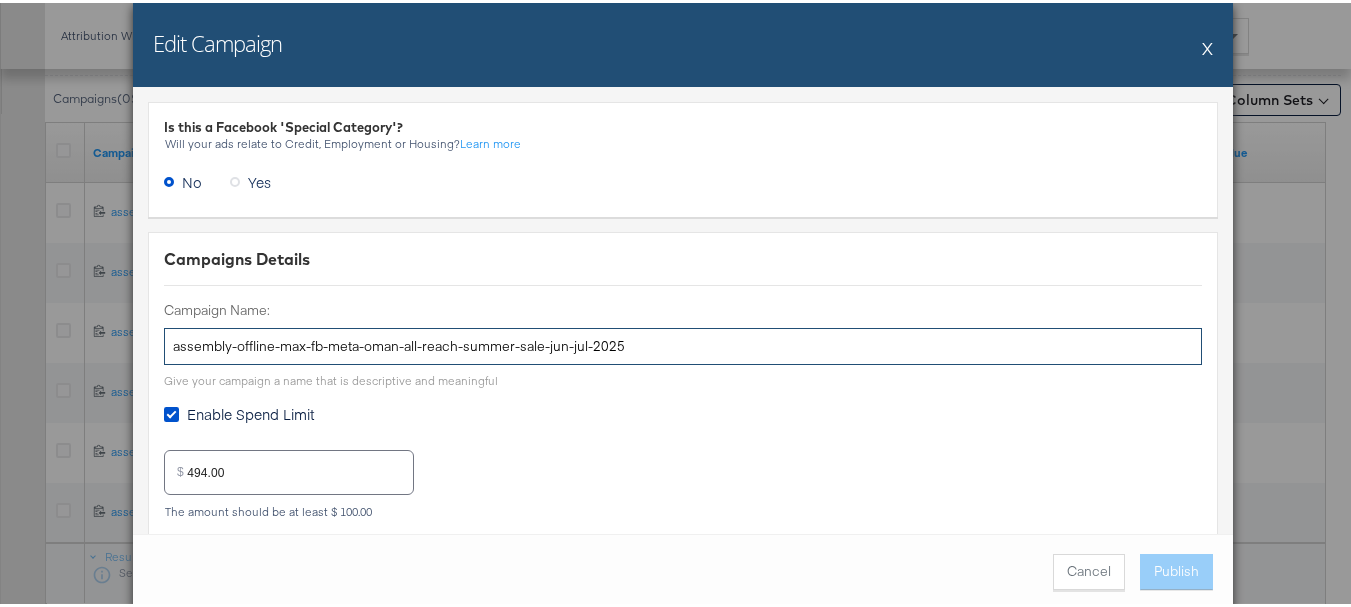 drag, startPoint x: 621, startPoint y: 340, endPoint x: 361, endPoint y: 345, distance: 260.04807 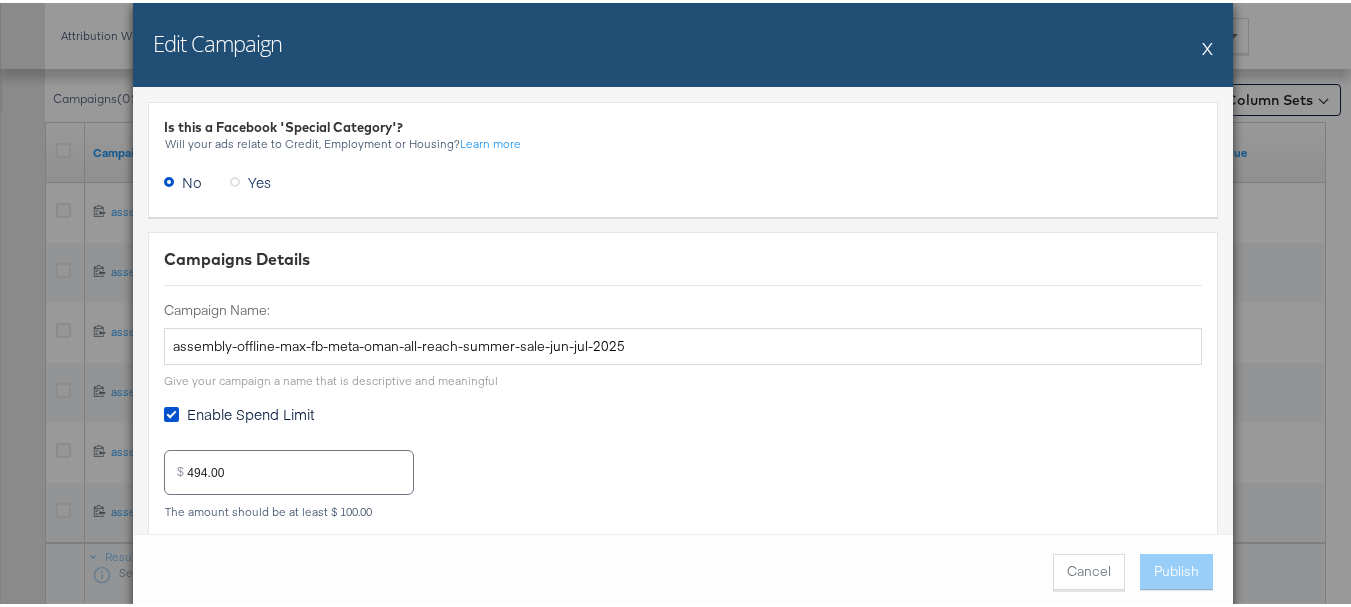 click on "X" at bounding box center [1207, 45] 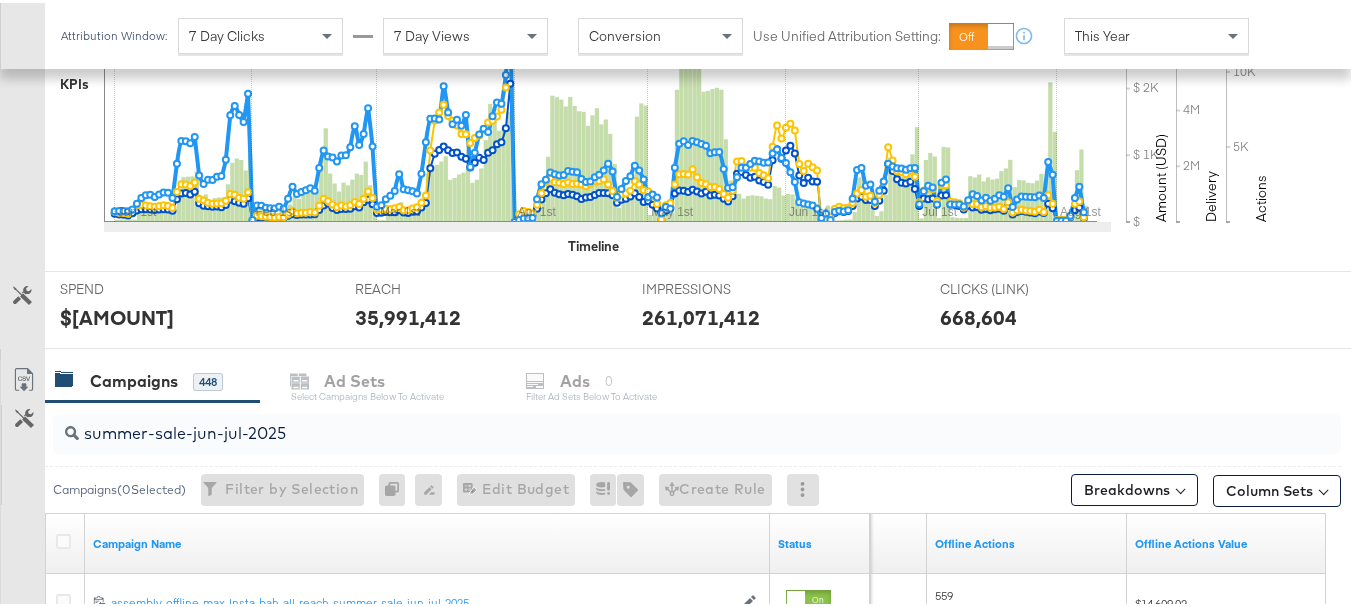 scroll, scrollTop: 550, scrollLeft: 0, axis: vertical 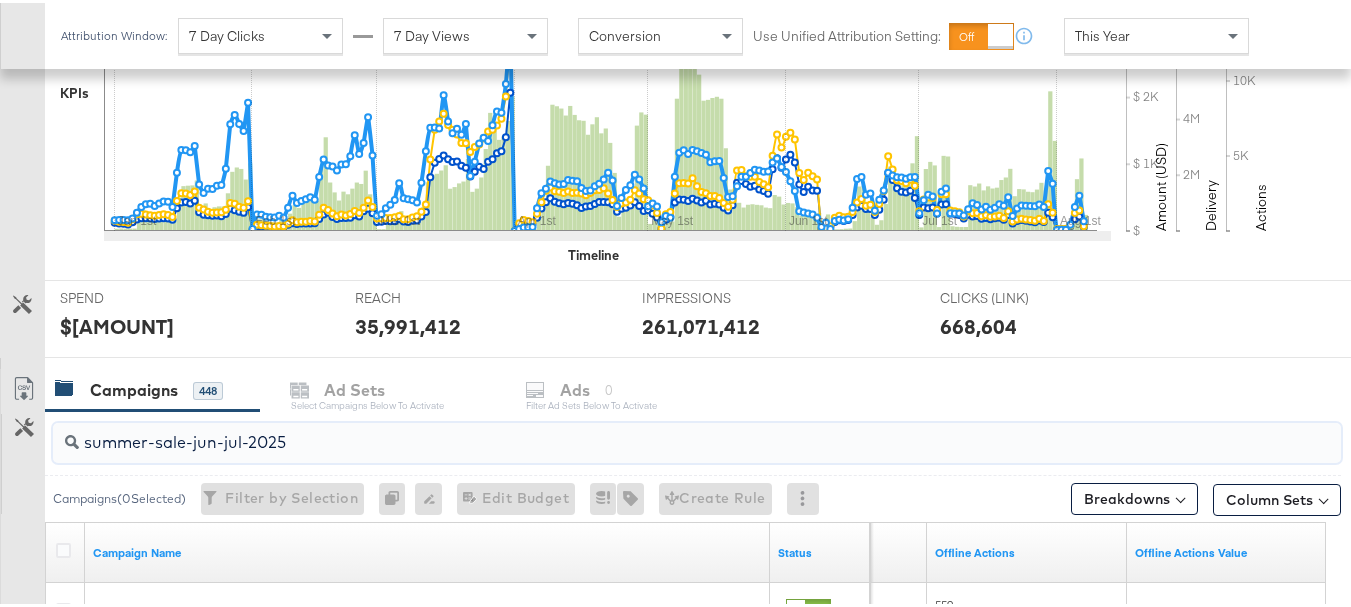 drag, startPoint x: 279, startPoint y: 441, endPoint x: 85, endPoint y: 441, distance: 194 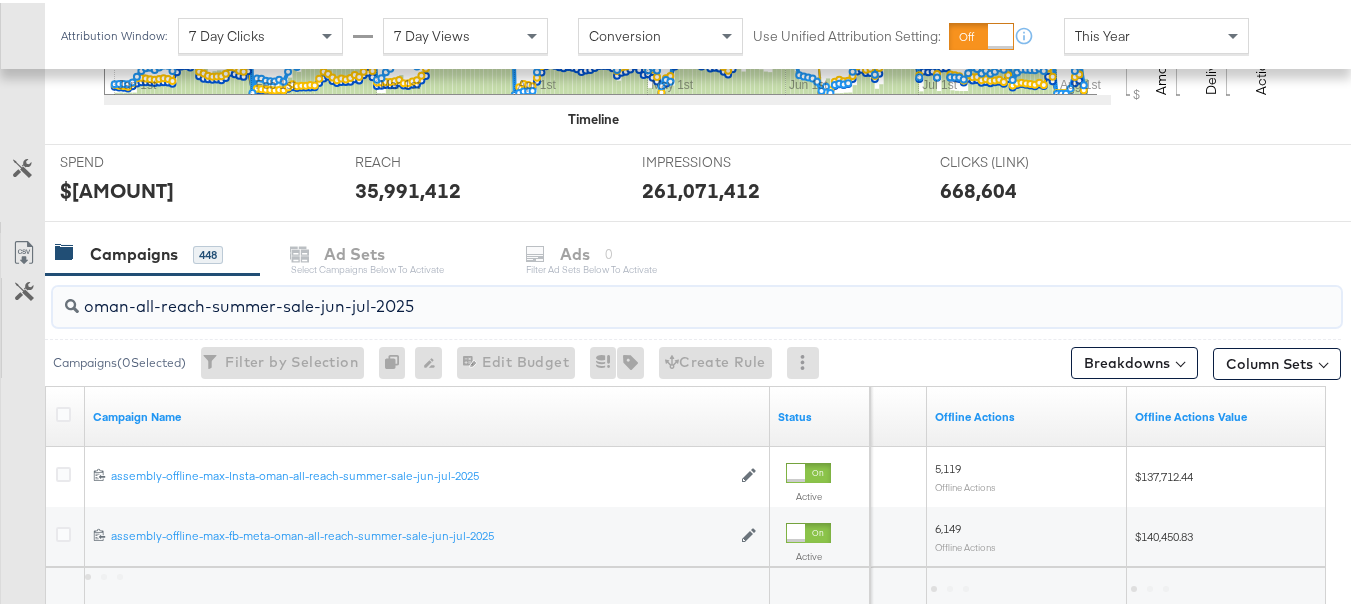 scroll, scrollTop: 850, scrollLeft: 0, axis: vertical 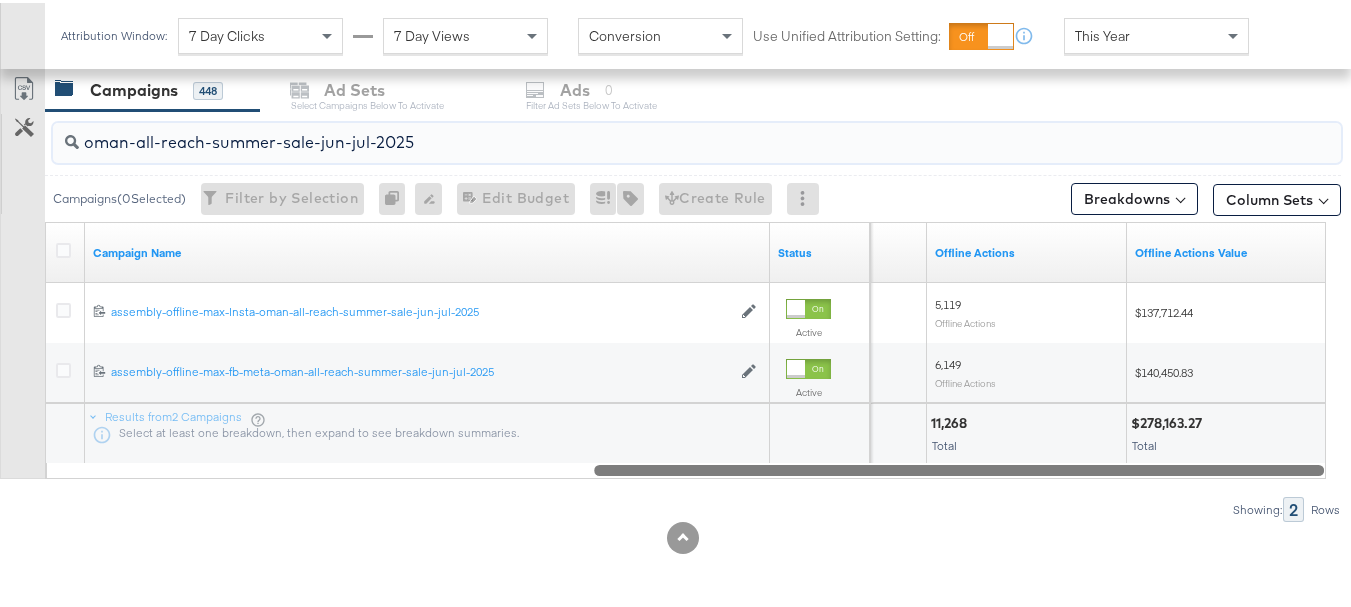 drag, startPoint x: 753, startPoint y: 474, endPoint x: 1067, endPoint y: 474, distance: 314 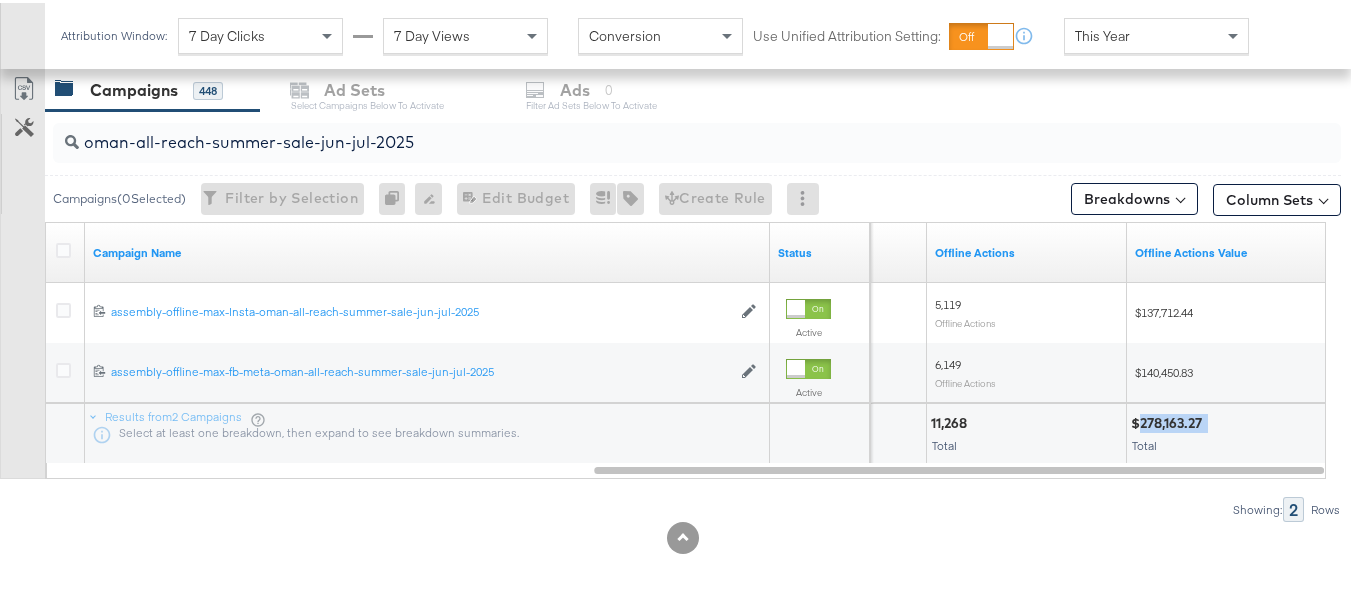 drag, startPoint x: 1213, startPoint y: 422, endPoint x: 1141, endPoint y: 419, distance: 72.06247 